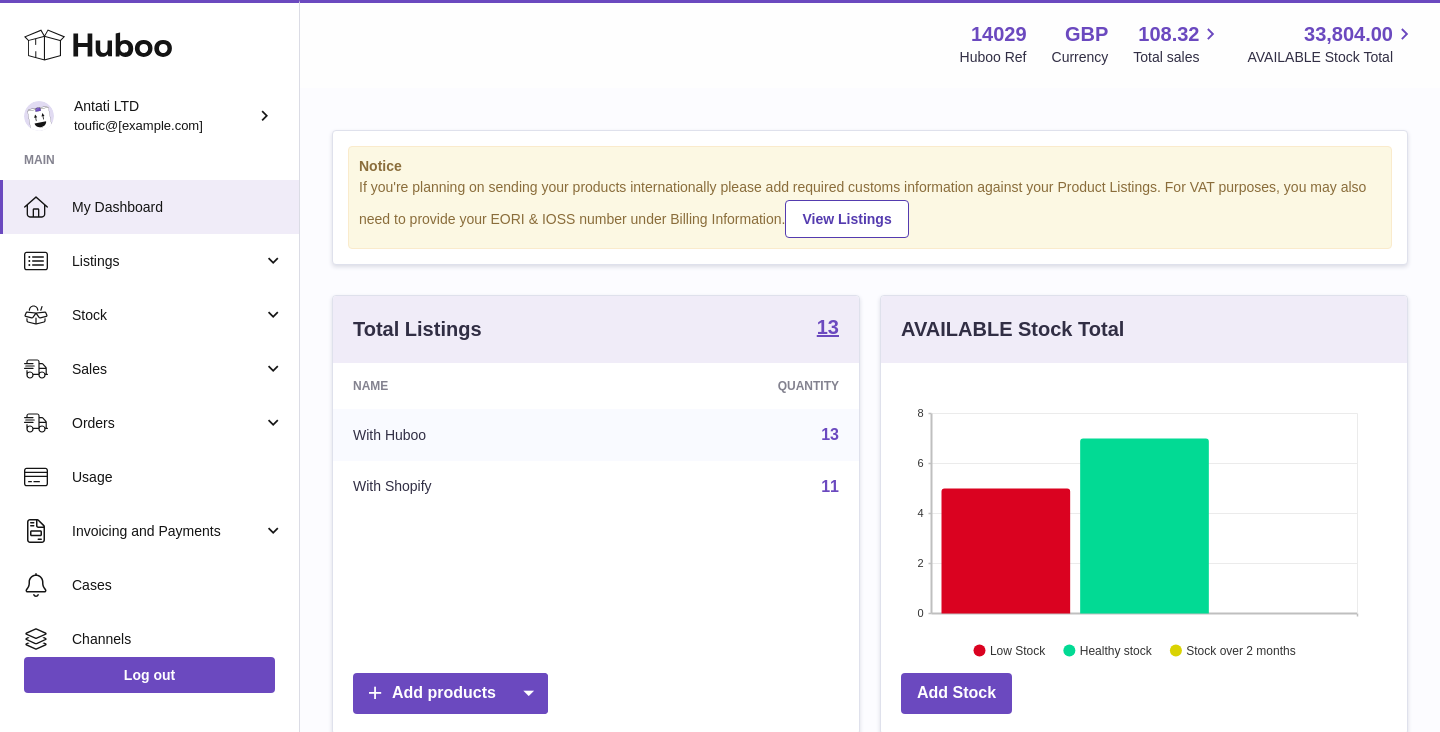 scroll, scrollTop: 0, scrollLeft: 0, axis: both 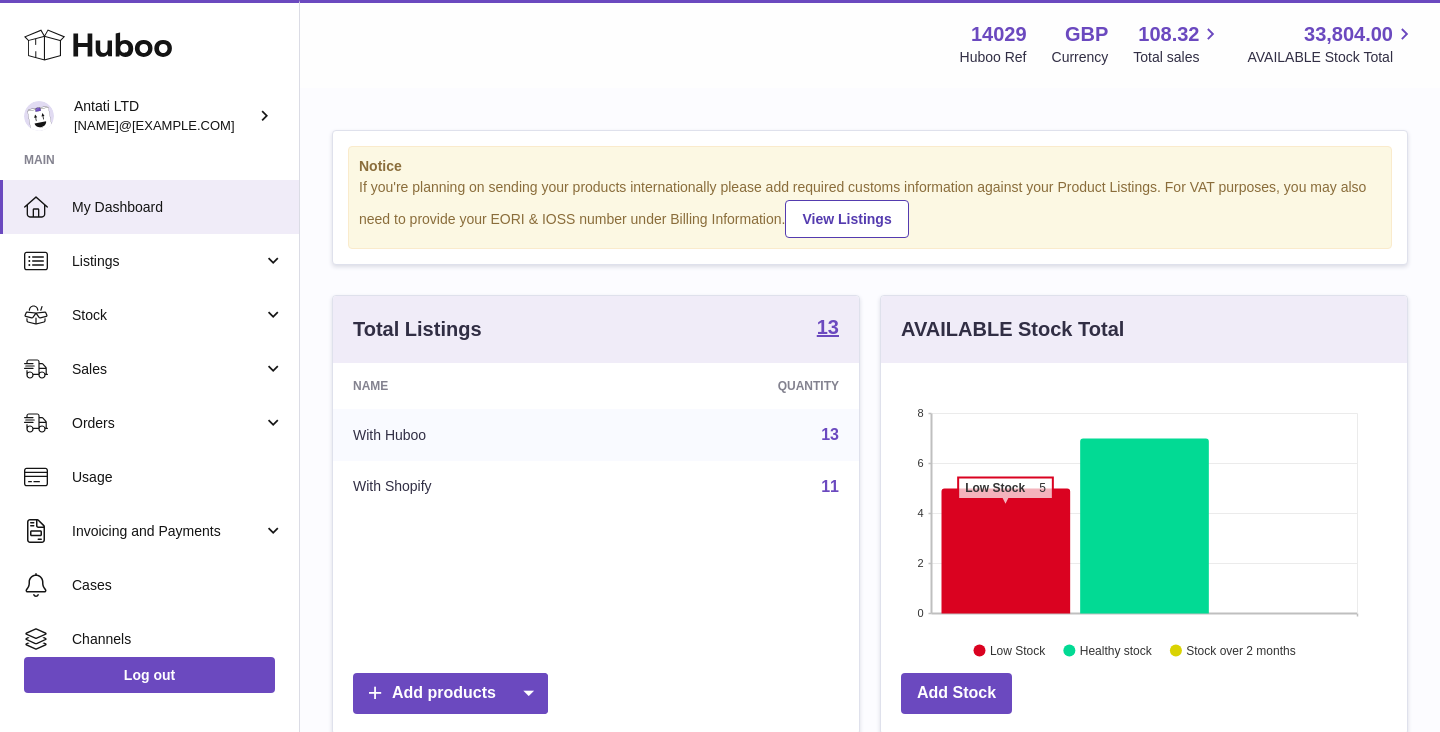 click 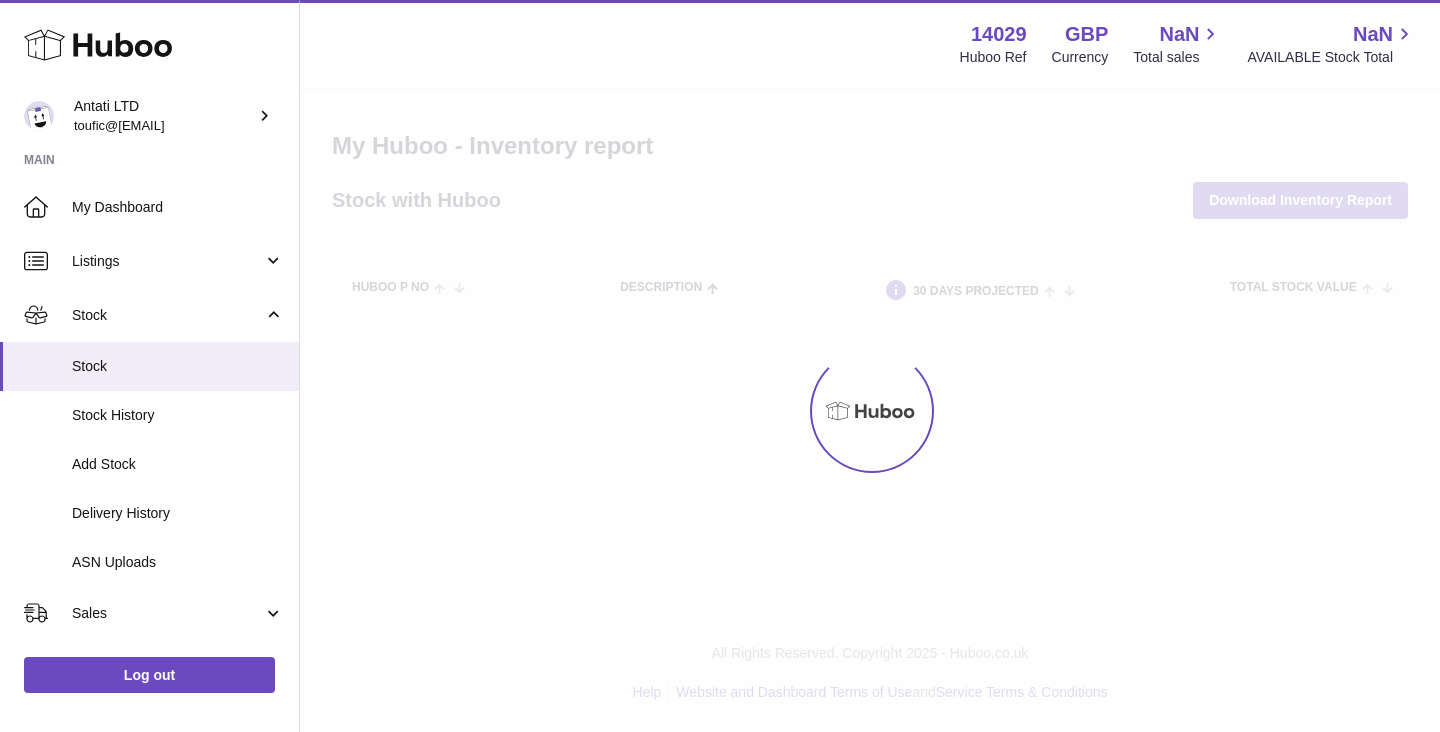 scroll, scrollTop: 0, scrollLeft: 0, axis: both 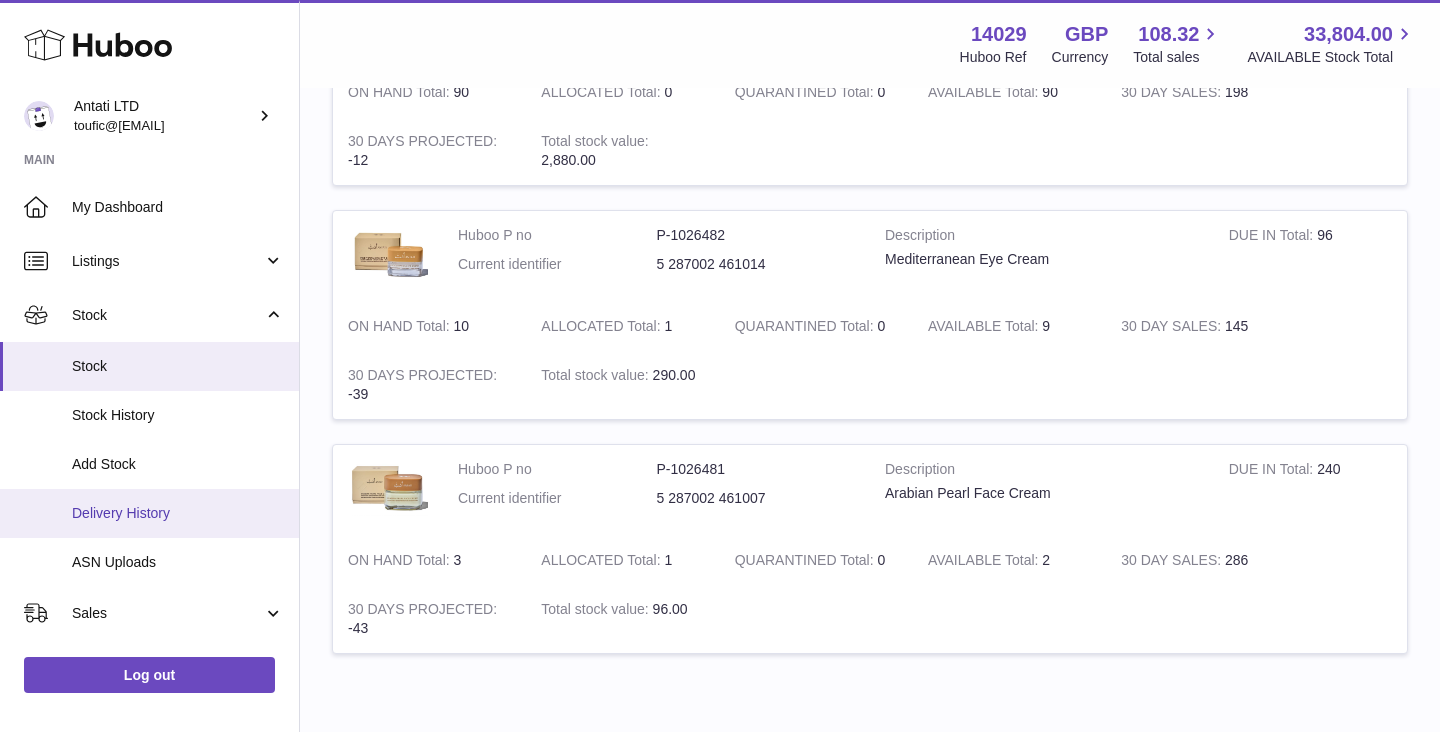 click on "Delivery History" at bounding box center (149, 513) 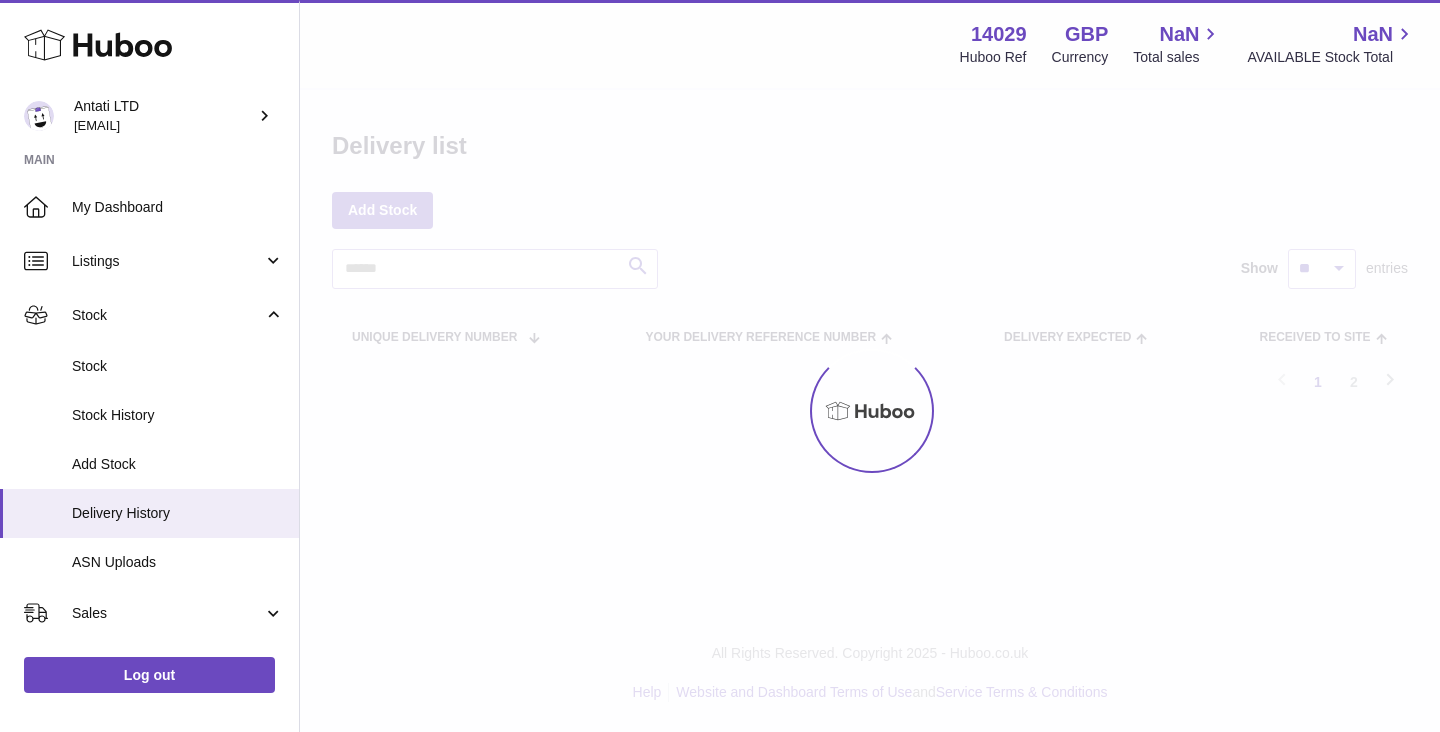 scroll, scrollTop: 0, scrollLeft: 0, axis: both 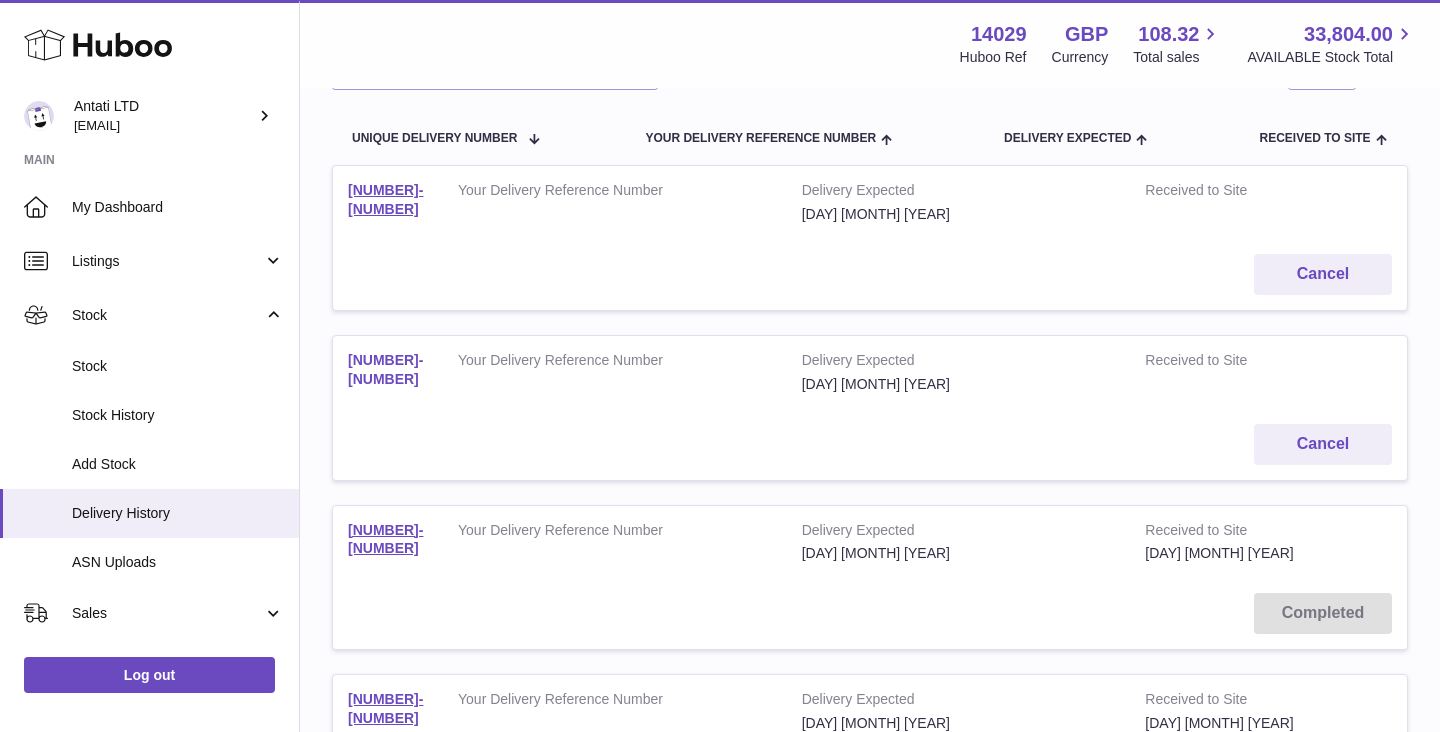 click on "[NUMBER]-[NUMBER]" at bounding box center [385, 369] 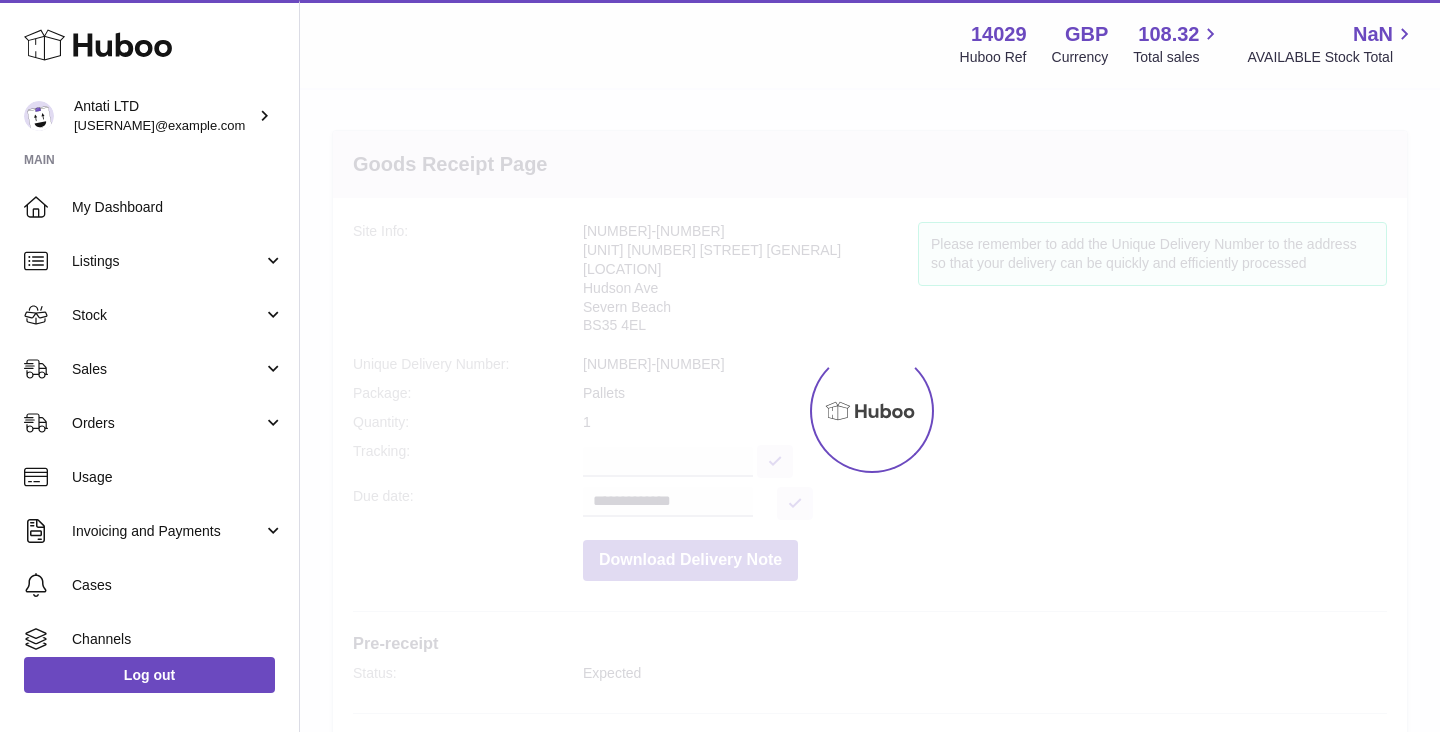 scroll, scrollTop: 0, scrollLeft: 0, axis: both 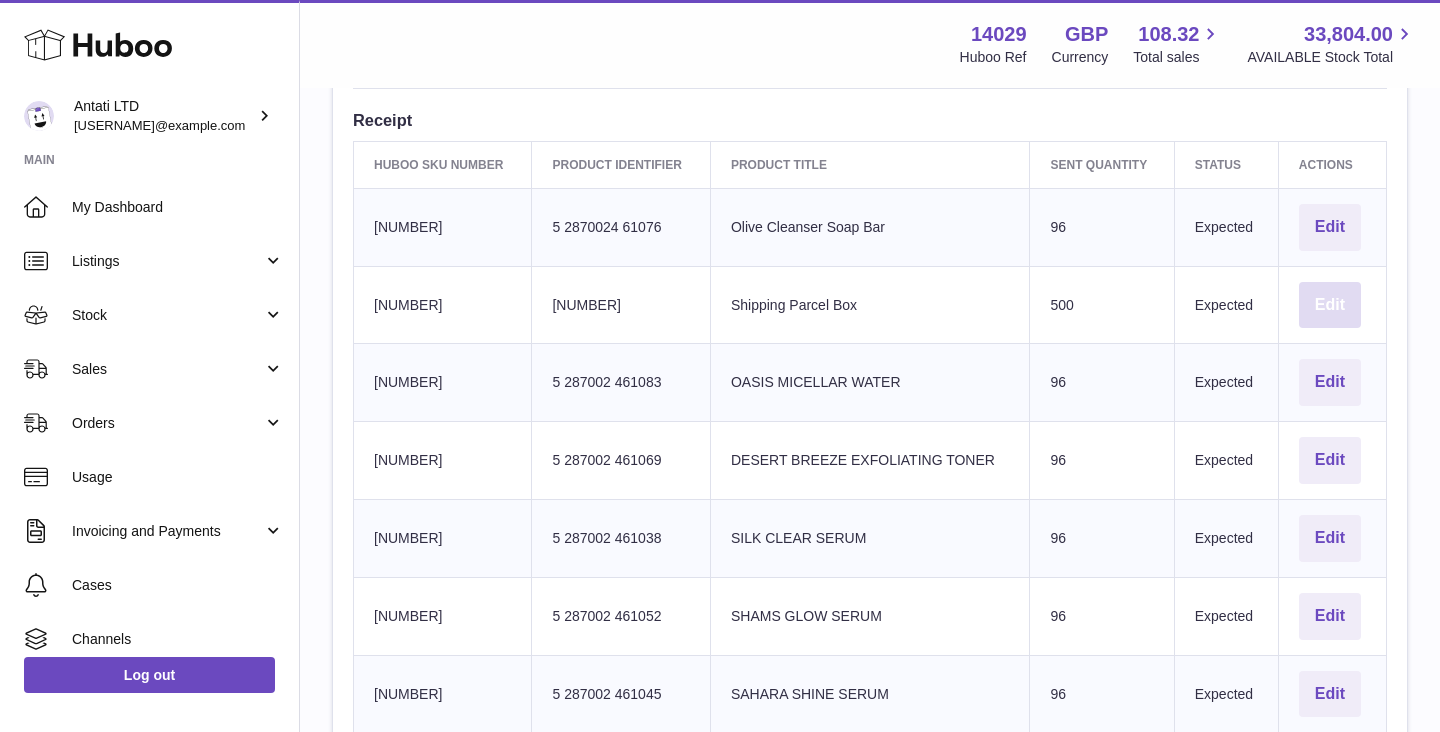 click on "Edit" at bounding box center [1330, 305] 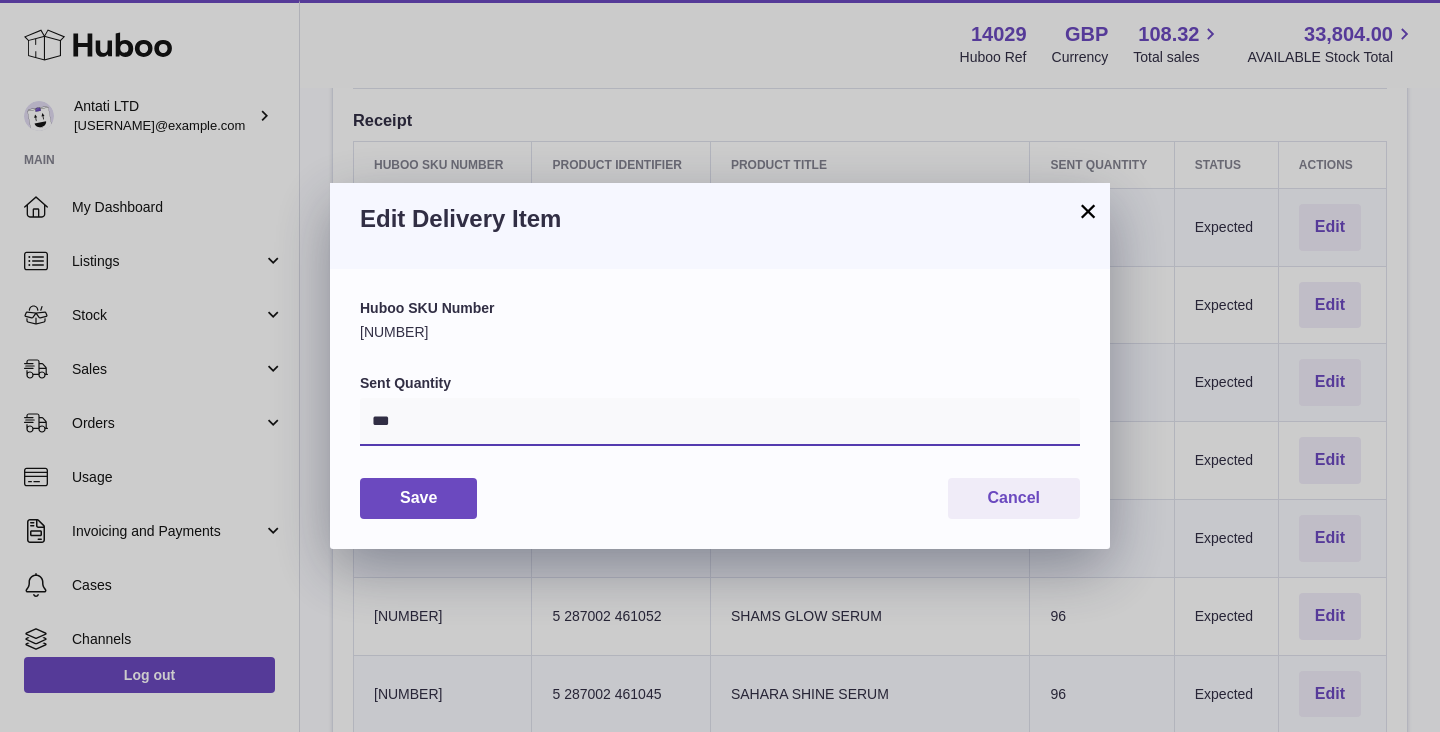 click on "***" at bounding box center (720, 422) 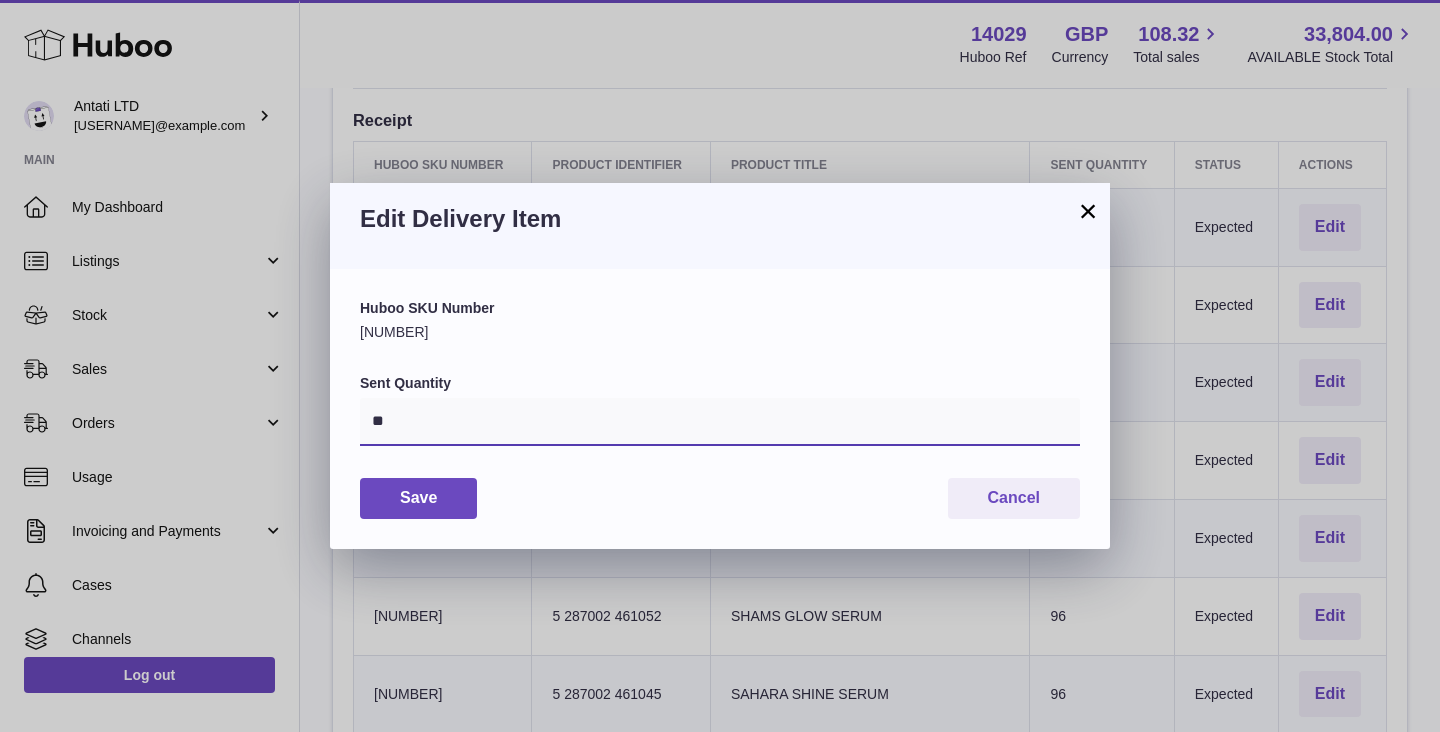 type on "*" 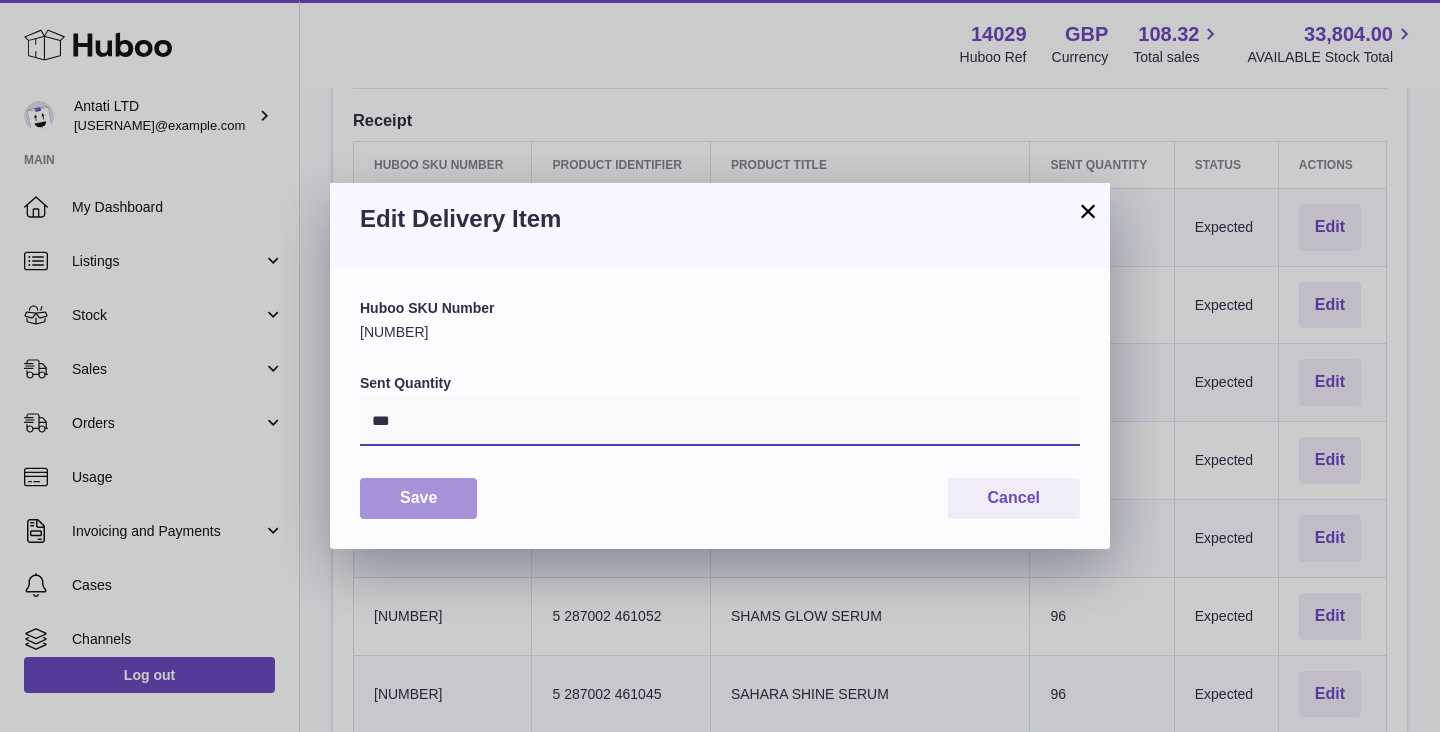 type on "***" 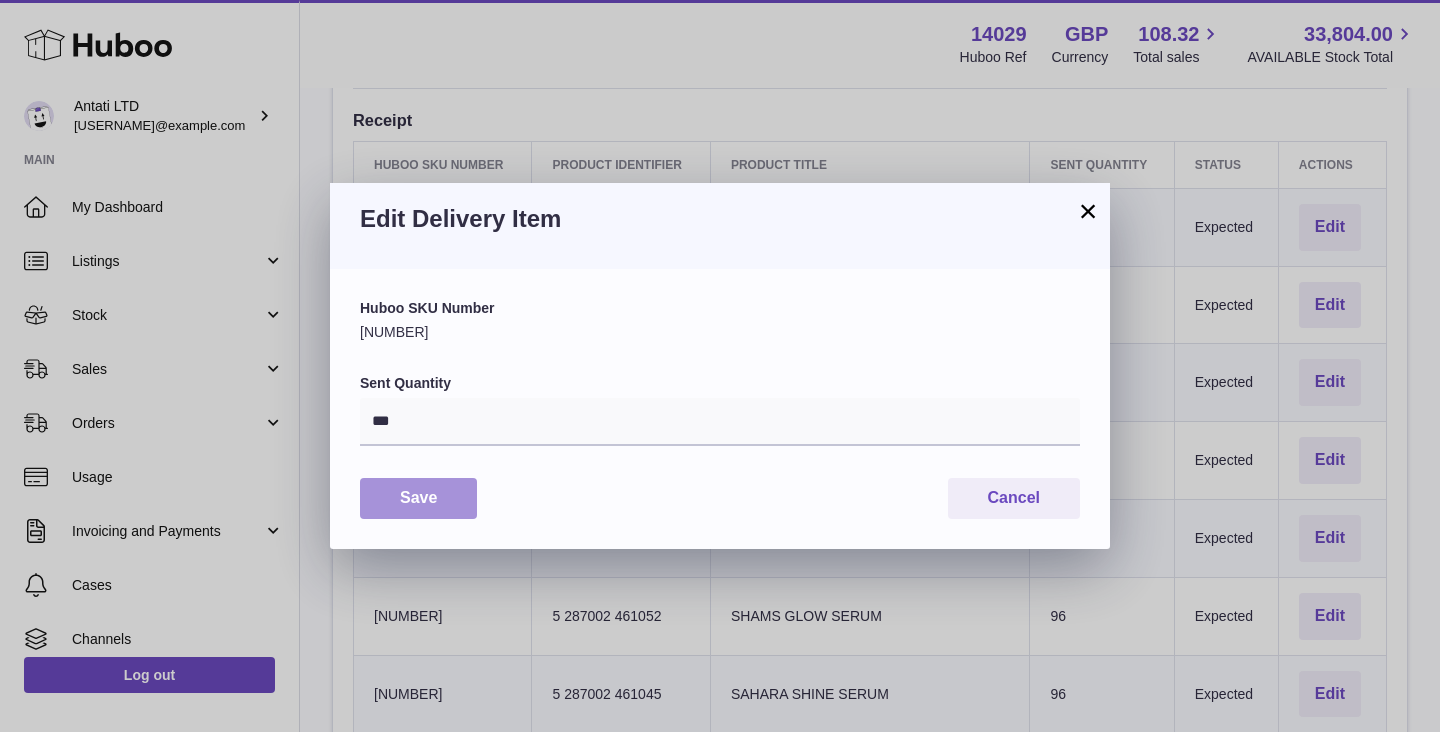 click on "Save" at bounding box center [418, 498] 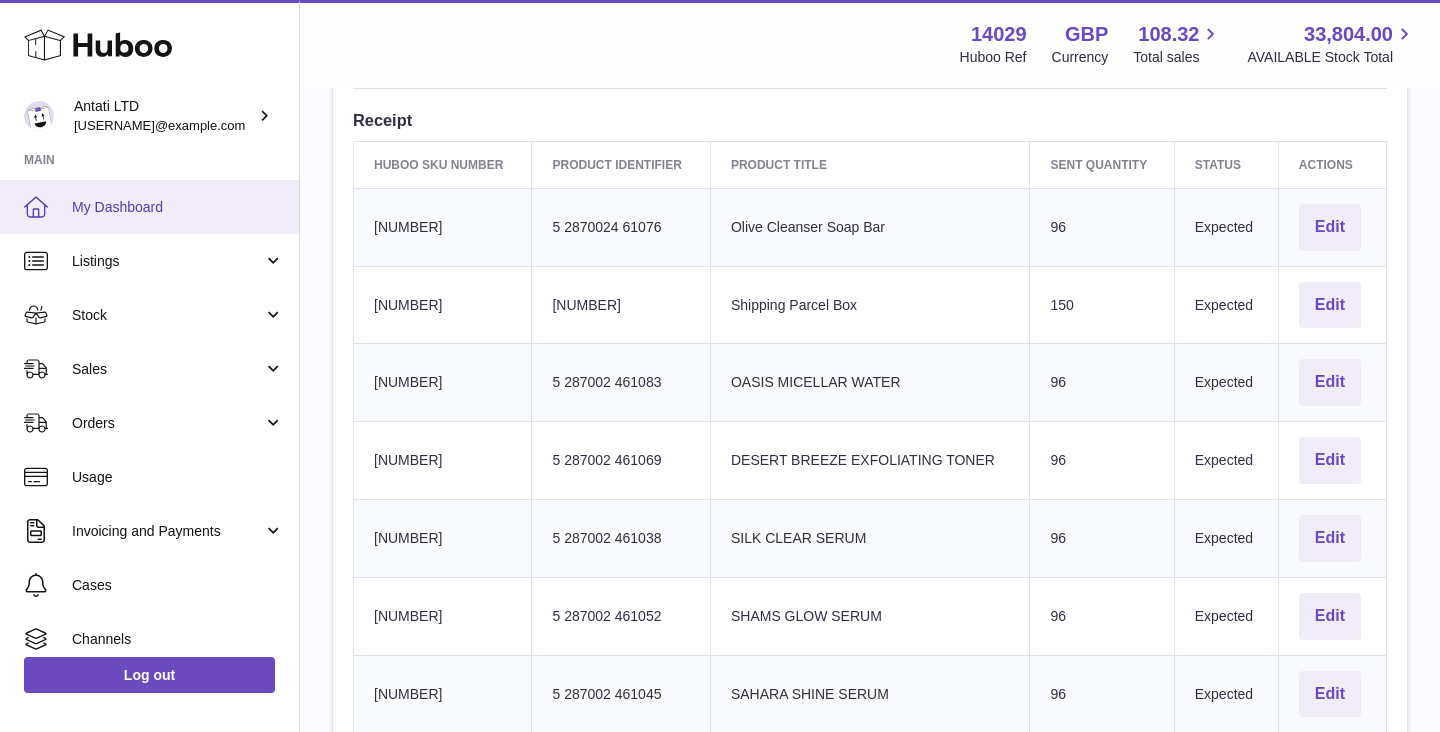 click on "My Dashboard" at bounding box center (178, 207) 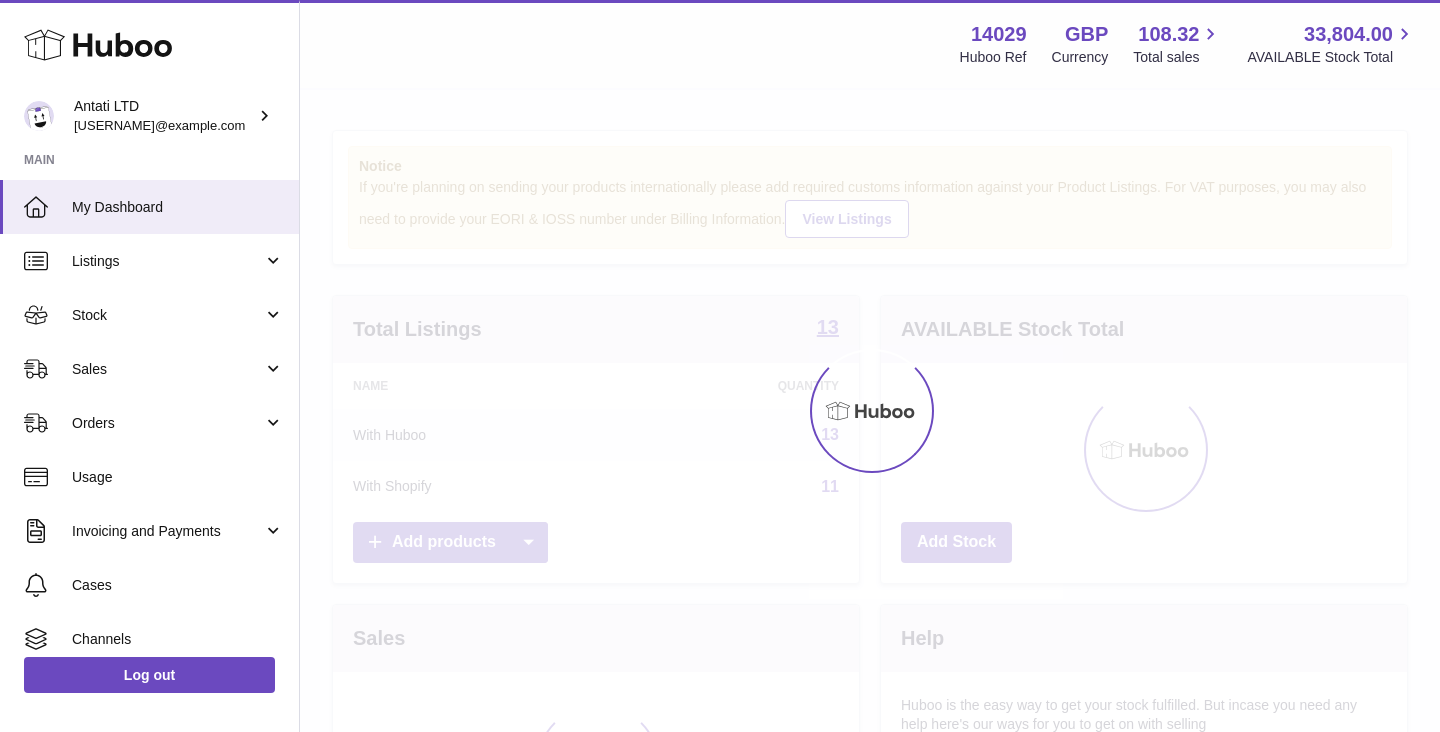 scroll, scrollTop: 0, scrollLeft: 0, axis: both 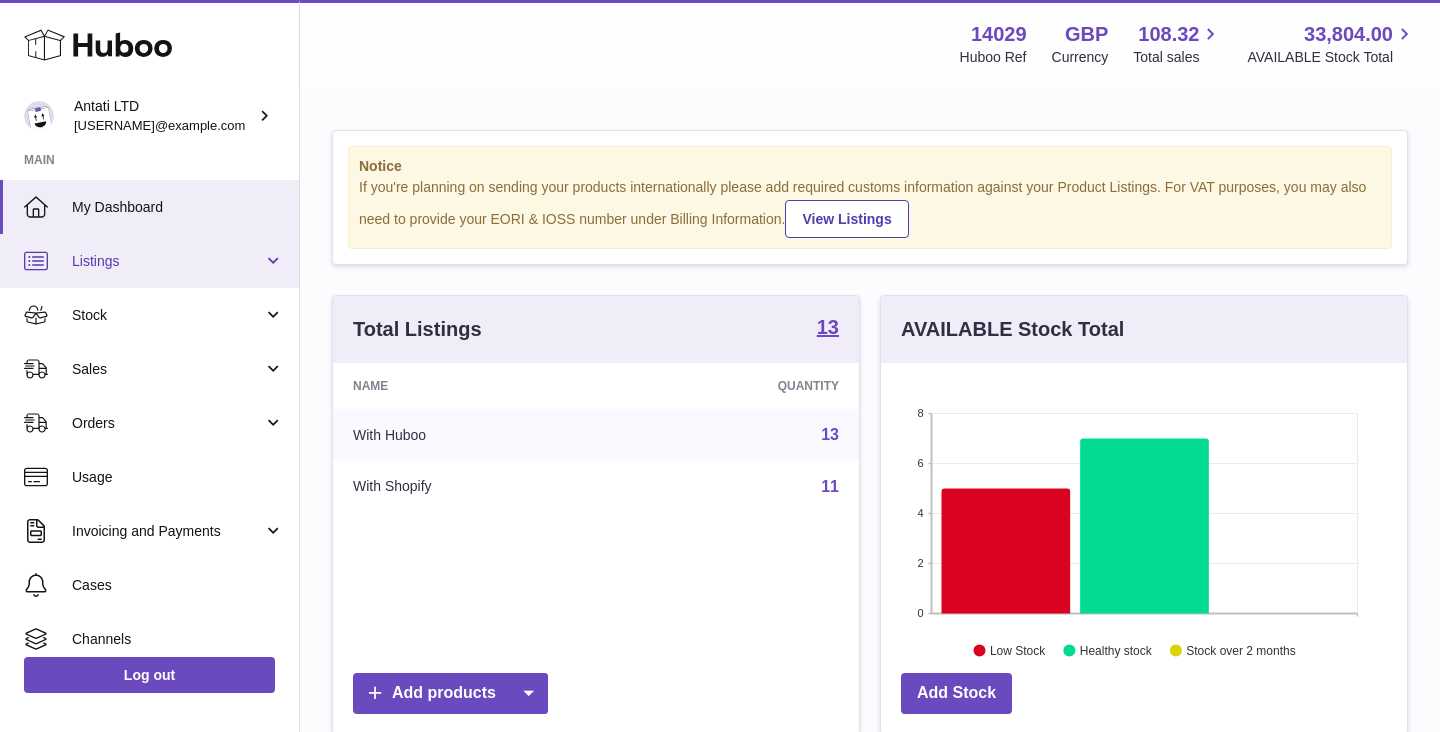 click on "Listings" at bounding box center [149, 261] 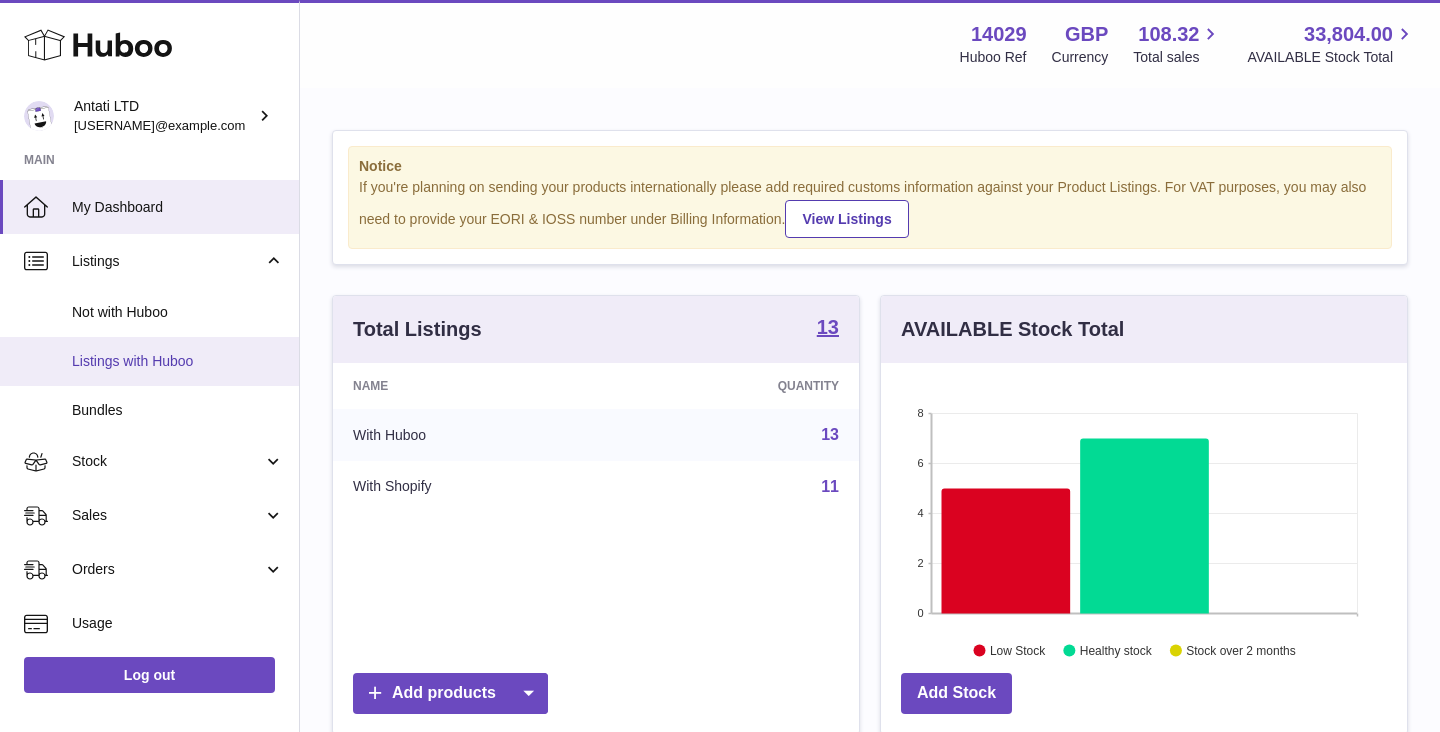 click on "Listings with Huboo" at bounding box center (178, 361) 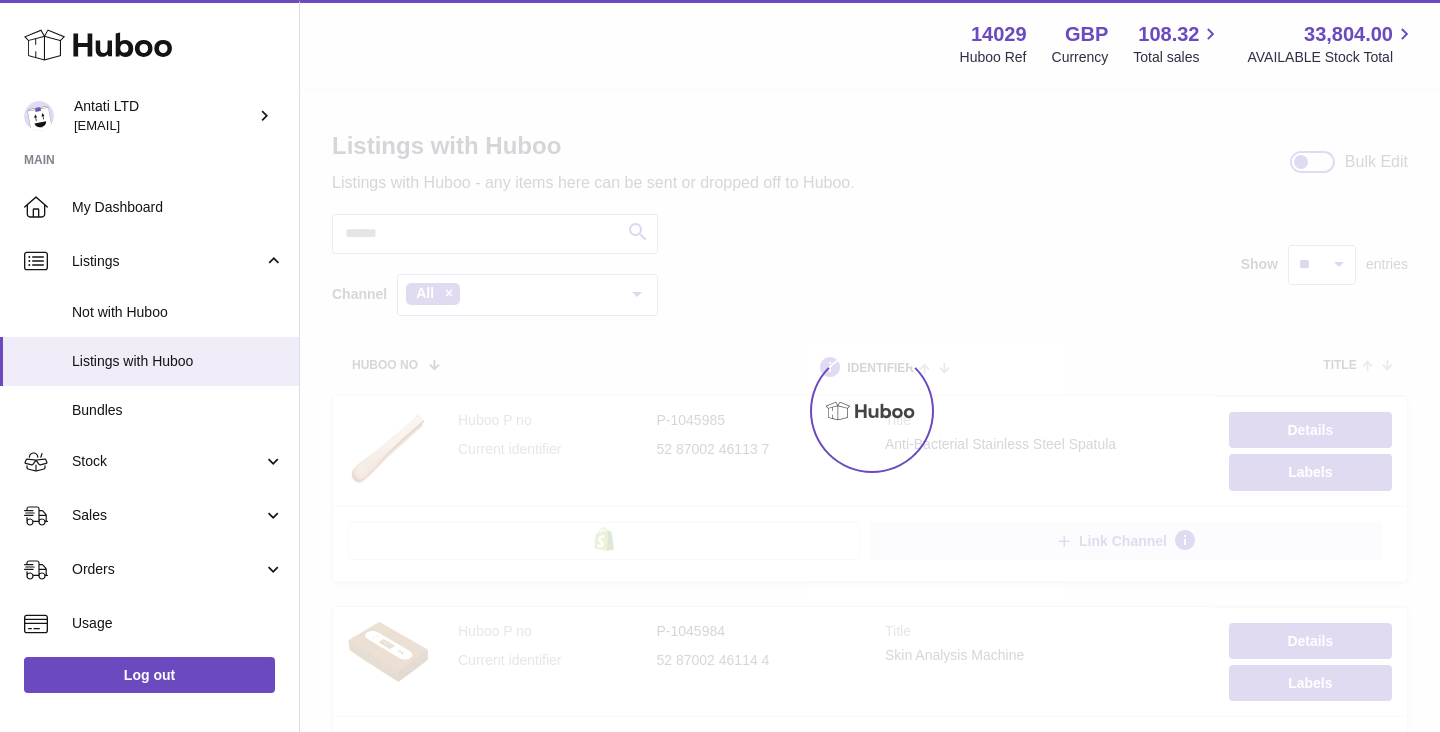 scroll, scrollTop: 0, scrollLeft: 0, axis: both 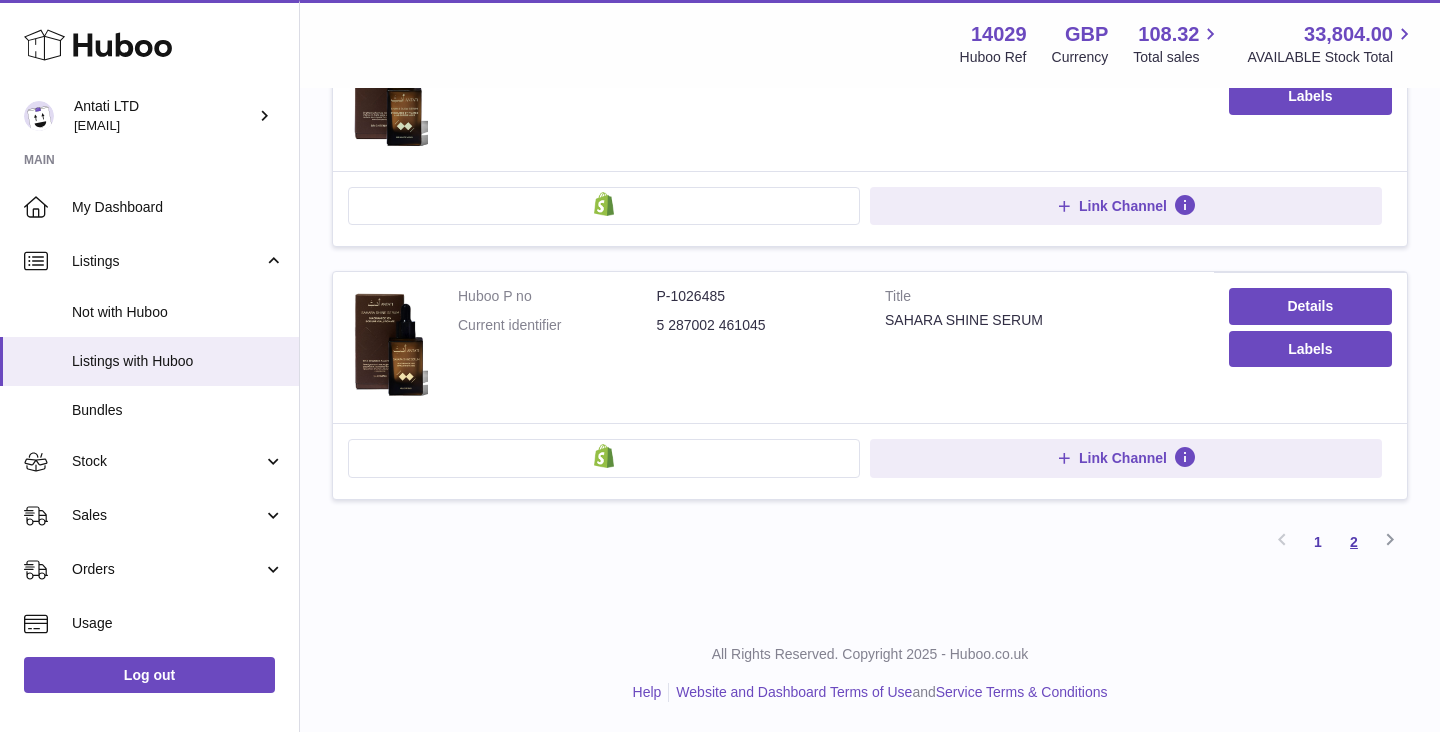 click on "2" at bounding box center [1354, 542] 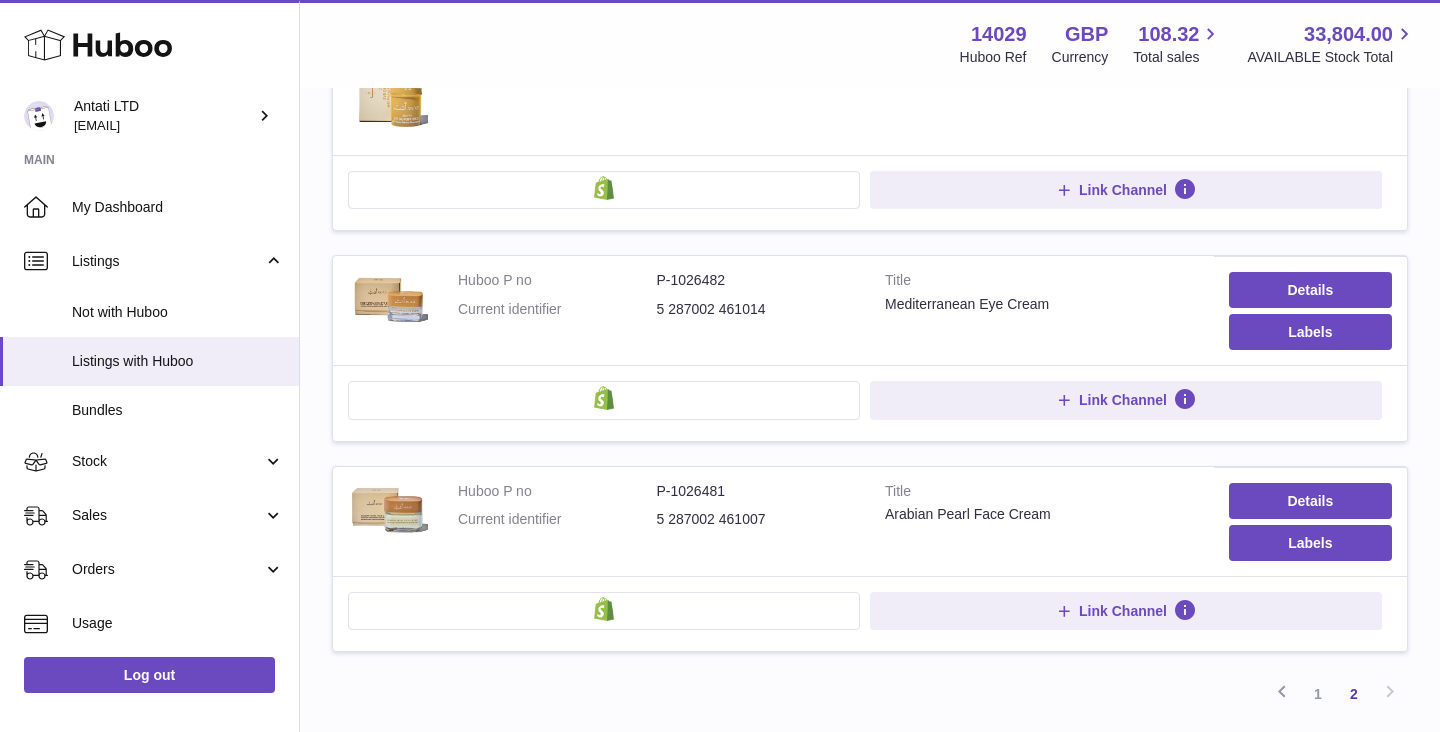 scroll, scrollTop: 439, scrollLeft: 0, axis: vertical 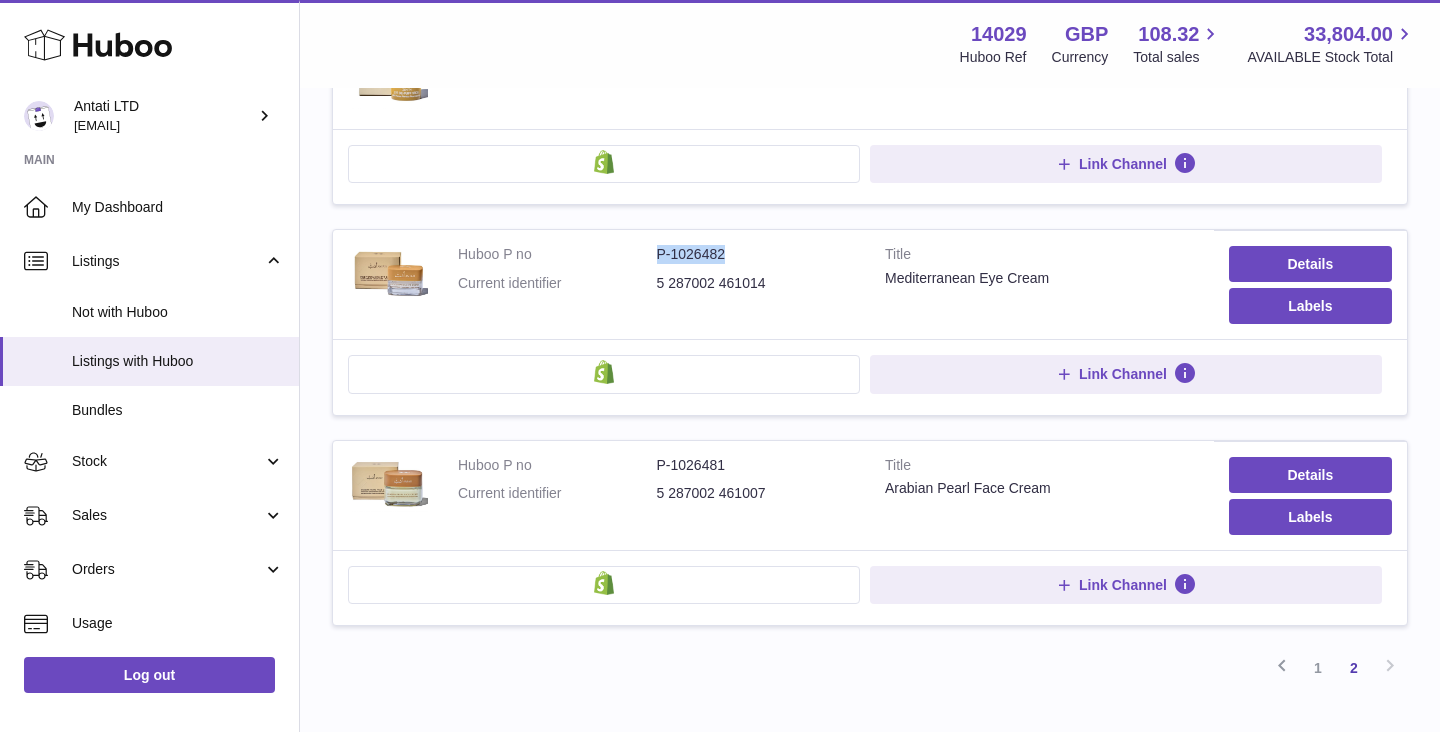 drag, startPoint x: 725, startPoint y: 252, endPoint x: 653, endPoint y: 253, distance: 72.00694 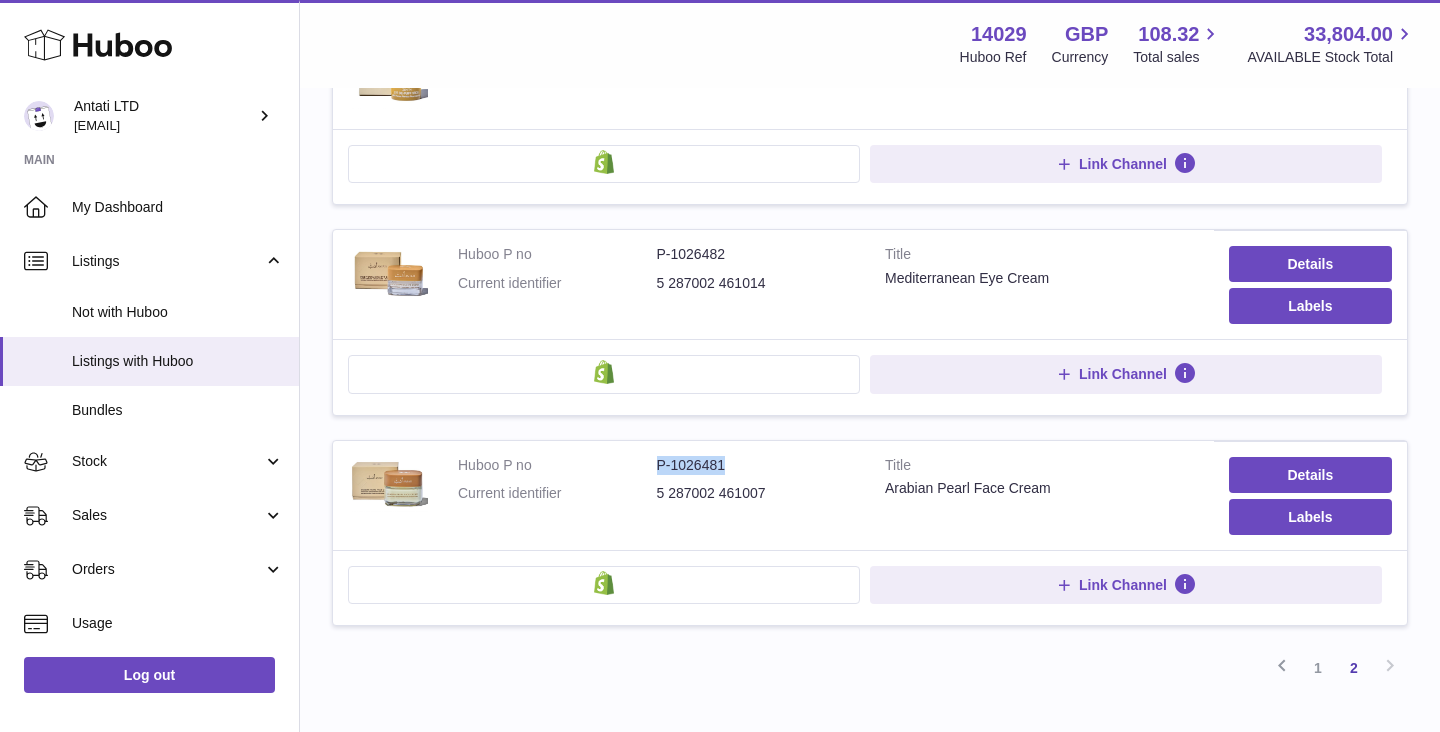 drag, startPoint x: 730, startPoint y: 466, endPoint x: 658, endPoint y: 466, distance: 72 